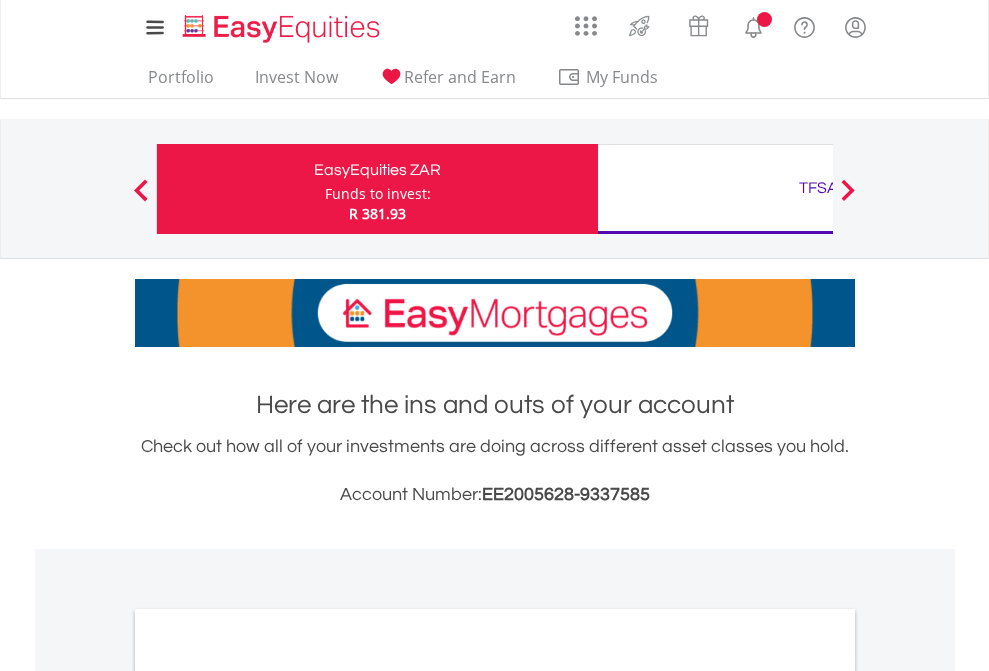 scroll, scrollTop: 0, scrollLeft: 0, axis: both 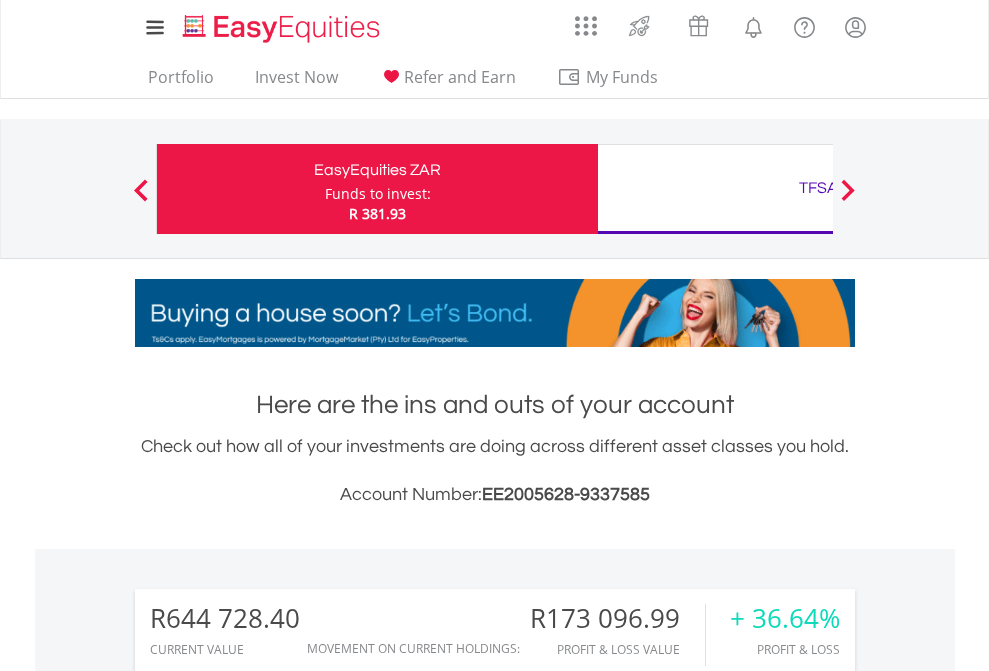 click on "Funds to invest:" at bounding box center (378, 194) 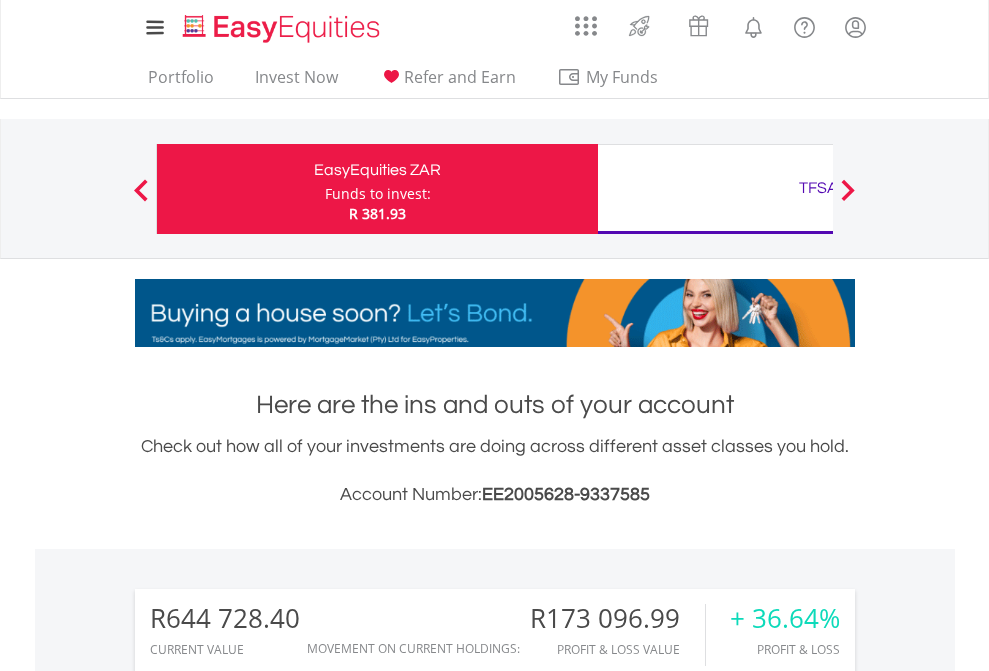 scroll, scrollTop: 192, scrollLeft: 314, axis: both 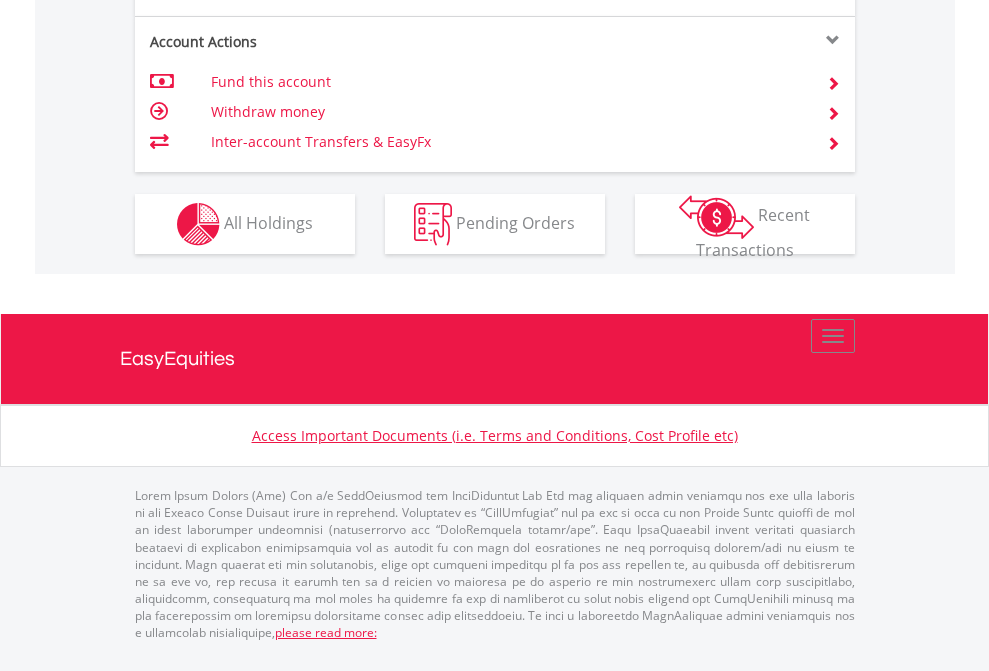 click on "Investment types" at bounding box center [706, -337] 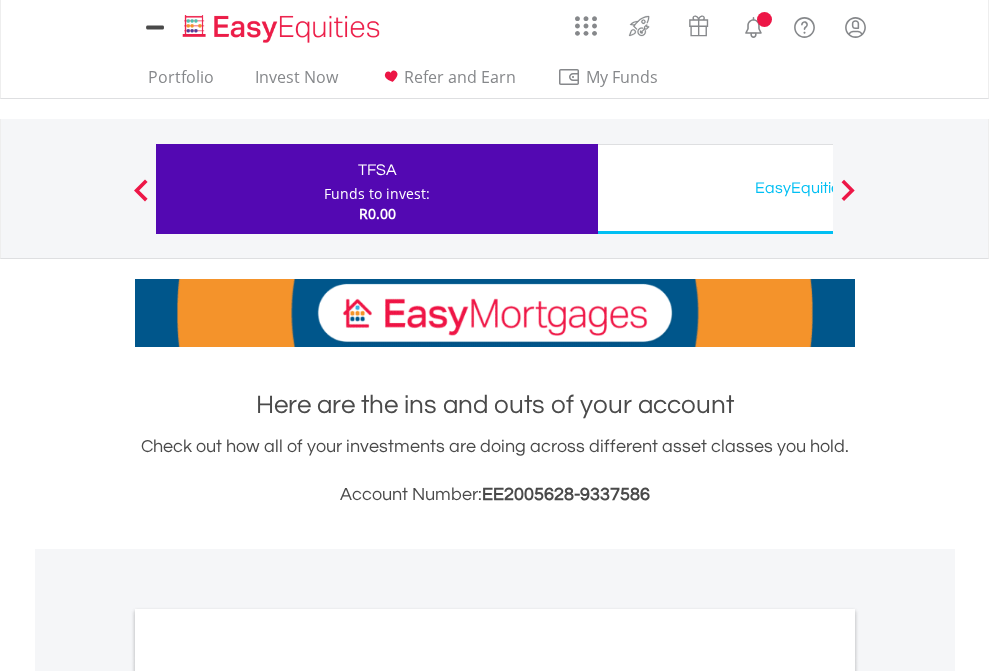 scroll, scrollTop: 0, scrollLeft: 0, axis: both 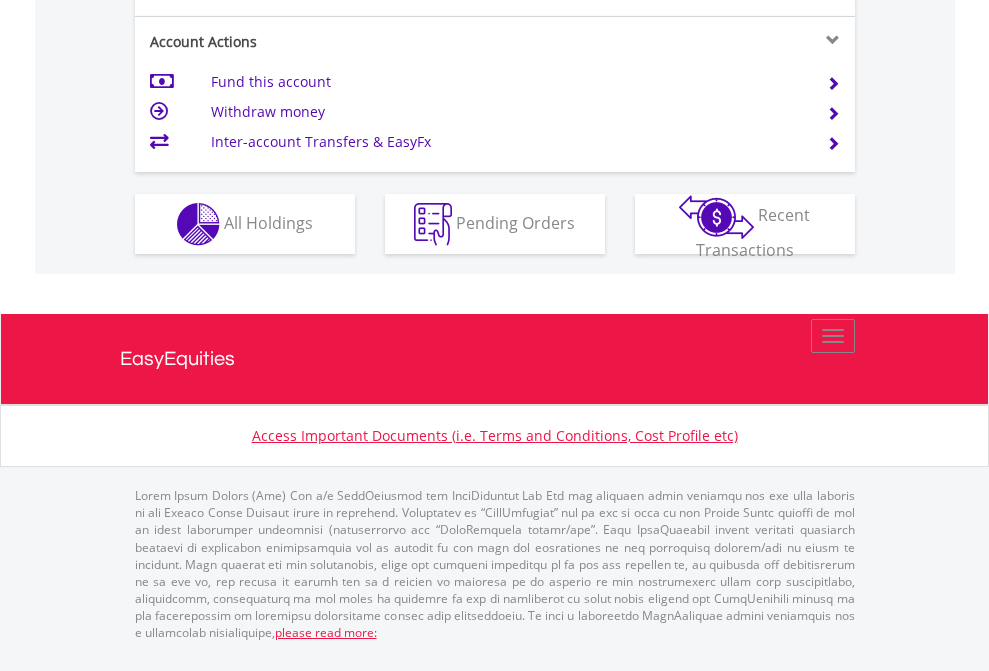 click on "Investment types" at bounding box center [706, -337] 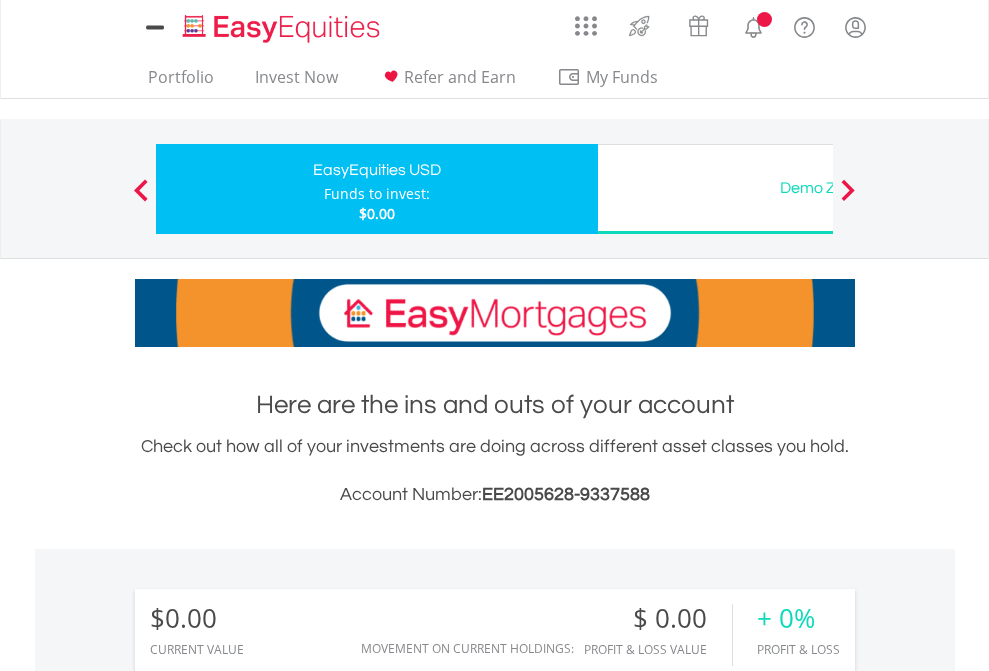 scroll, scrollTop: 0, scrollLeft: 0, axis: both 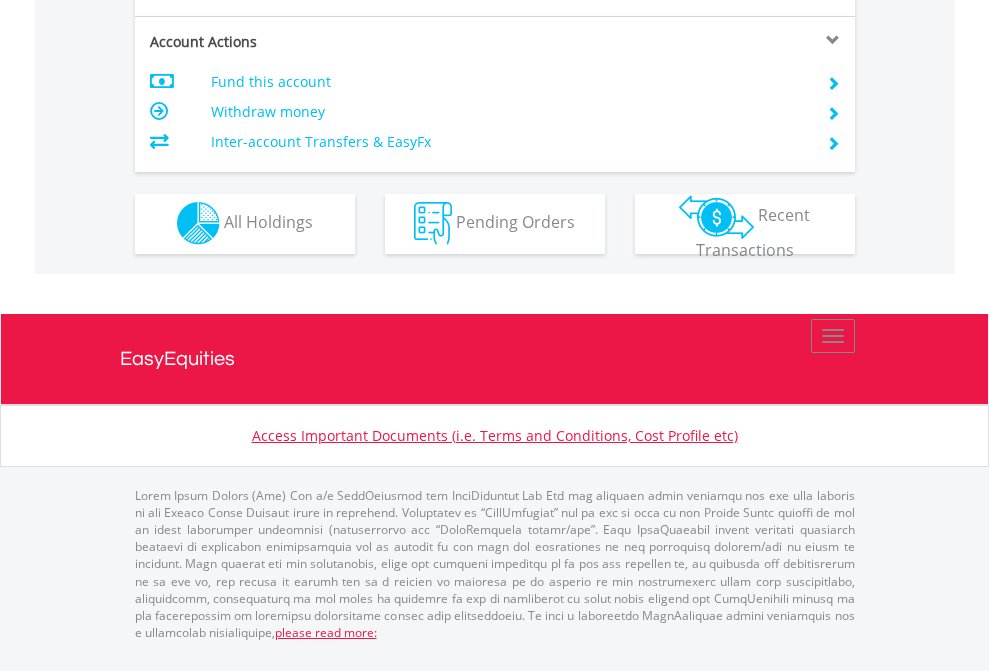 click on "Investment types" at bounding box center (706, -353) 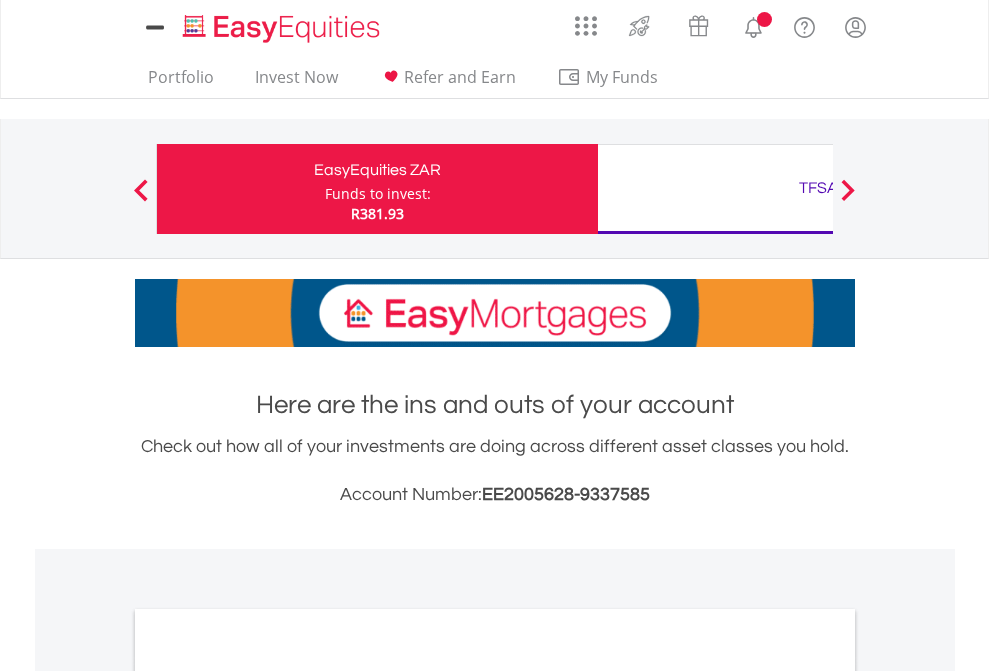 scroll, scrollTop: 0, scrollLeft: 0, axis: both 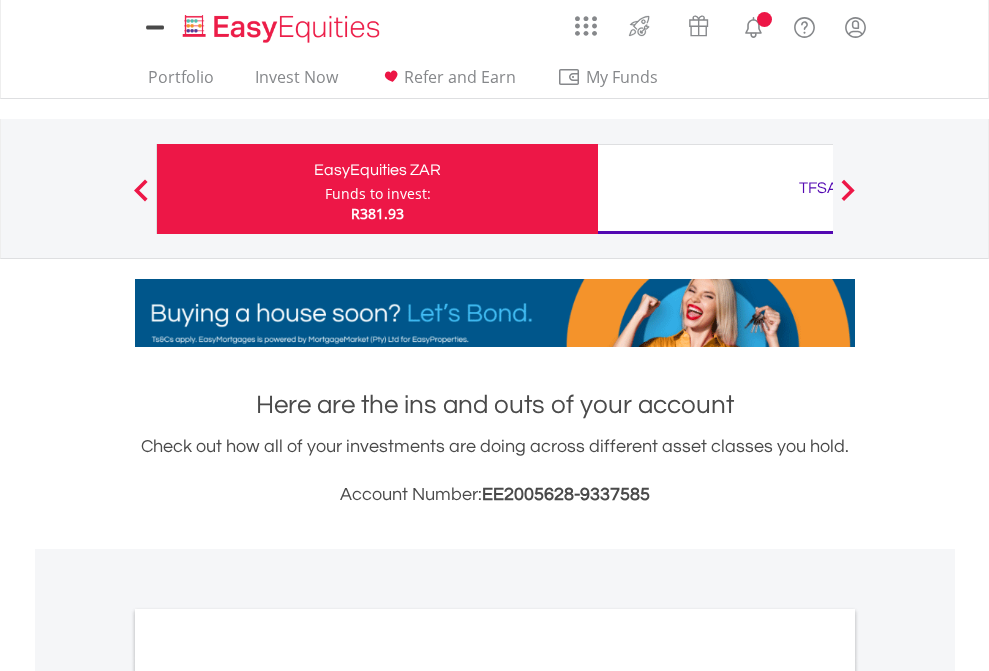 click on "All Holdings" at bounding box center (268, 1096) 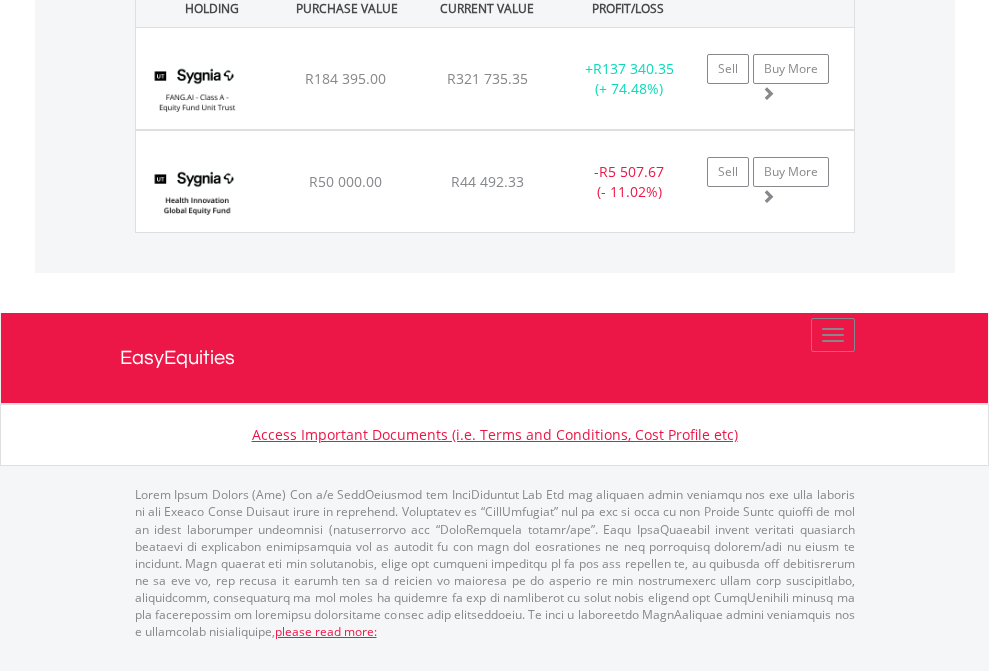 scroll, scrollTop: 2345, scrollLeft: 0, axis: vertical 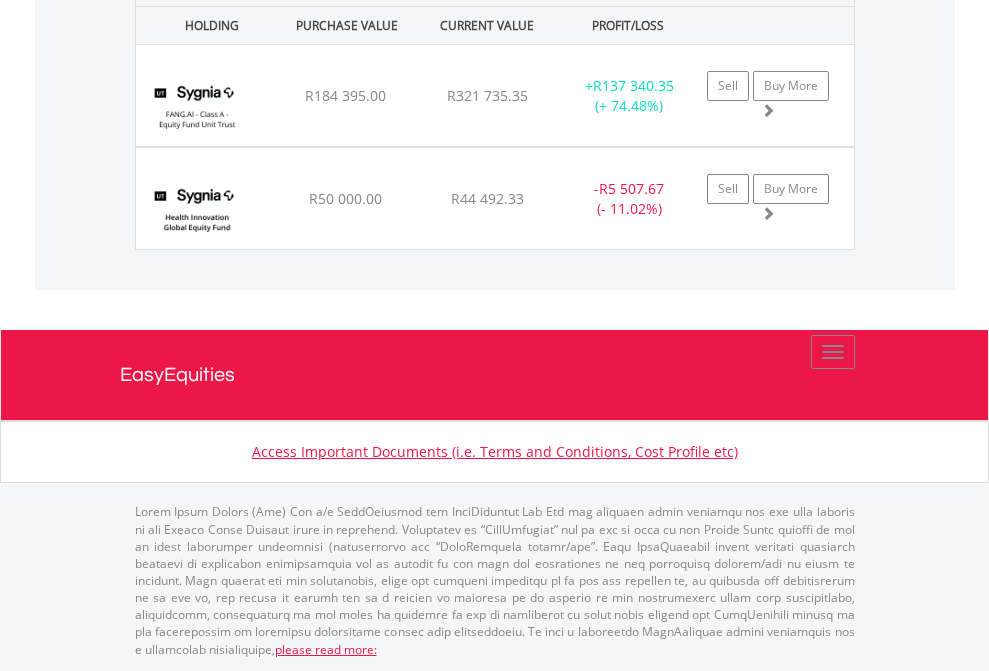 click on "TFSA" at bounding box center (818, -2157) 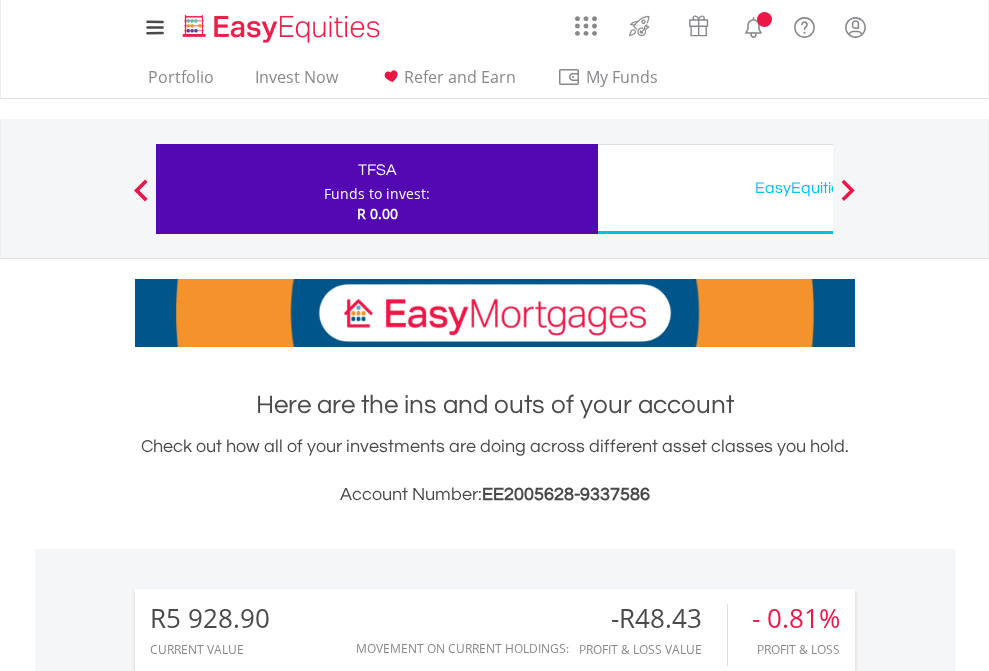 scroll, scrollTop: 0, scrollLeft: 0, axis: both 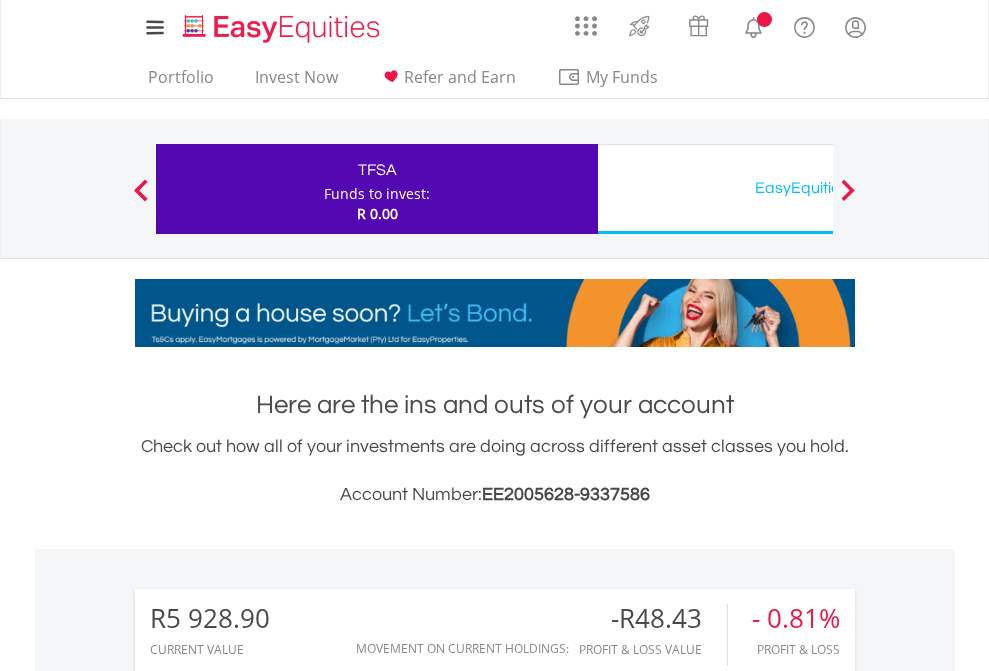 click on "All Holdings" at bounding box center [268, 1466] 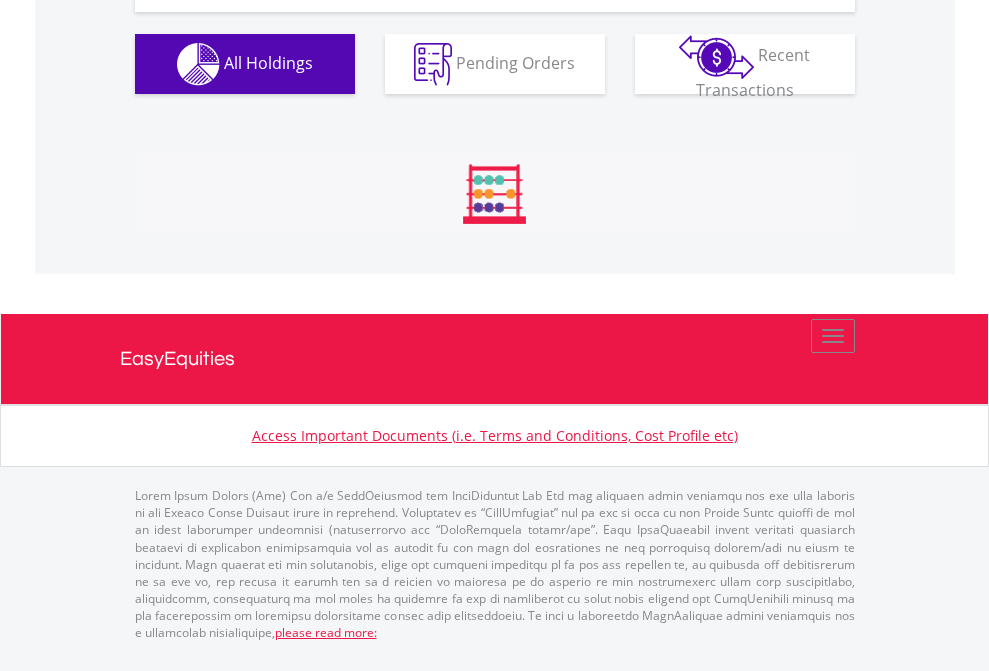 scroll, scrollTop: 2224, scrollLeft: 0, axis: vertical 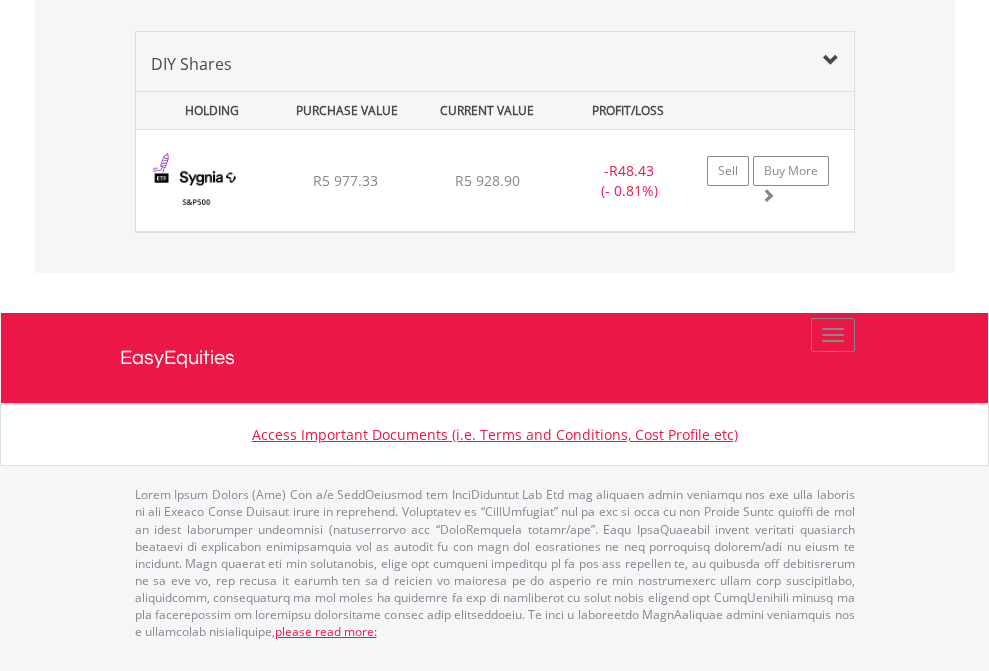 click on "EasyEquities USD" at bounding box center (818, -1339) 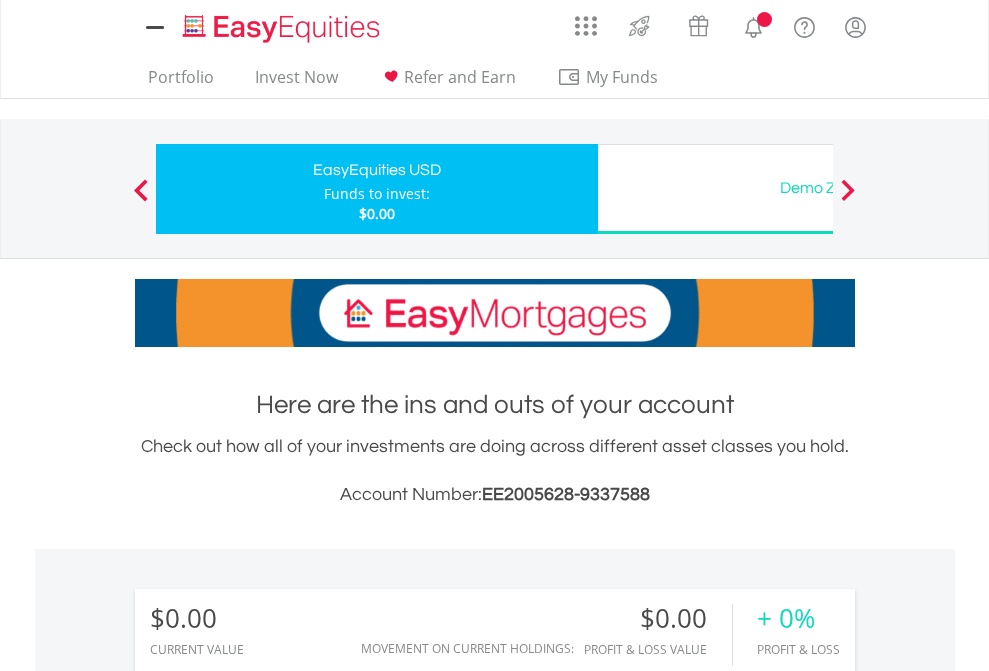 scroll, scrollTop: 0, scrollLeft: 0, axis: both 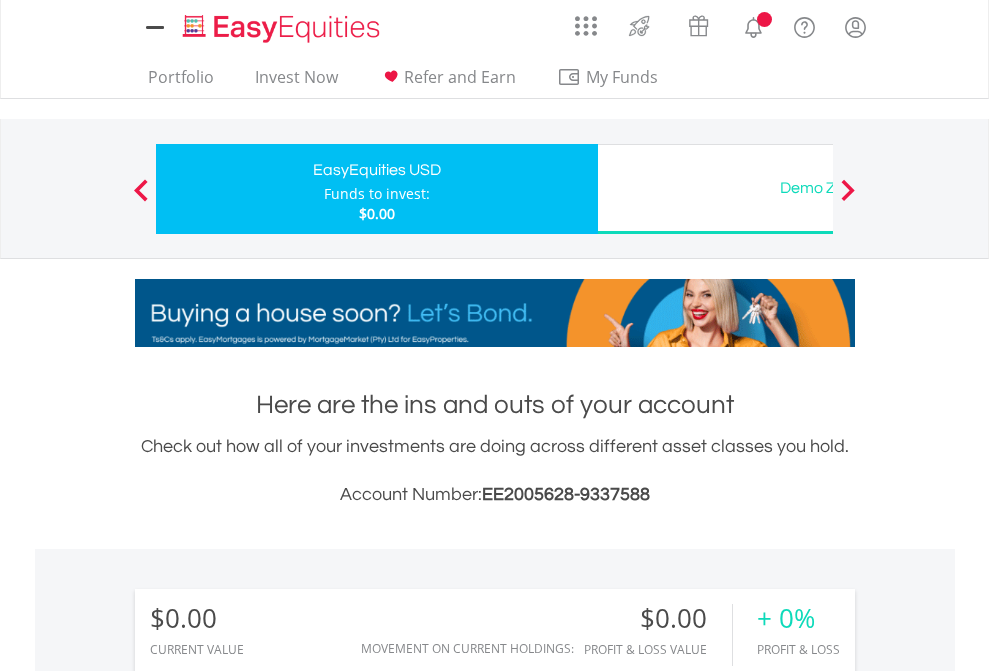 click on "All Holdings" at bounding box center (268, 1442) 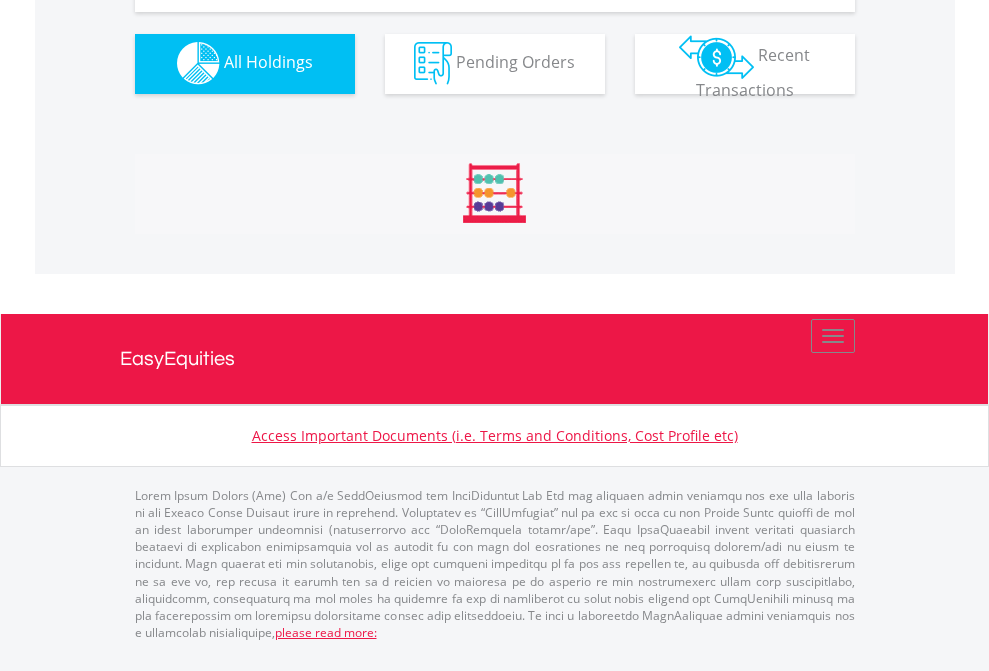 scroll, scrollTop: 1980, scrollLeft: 0, axis: vertical 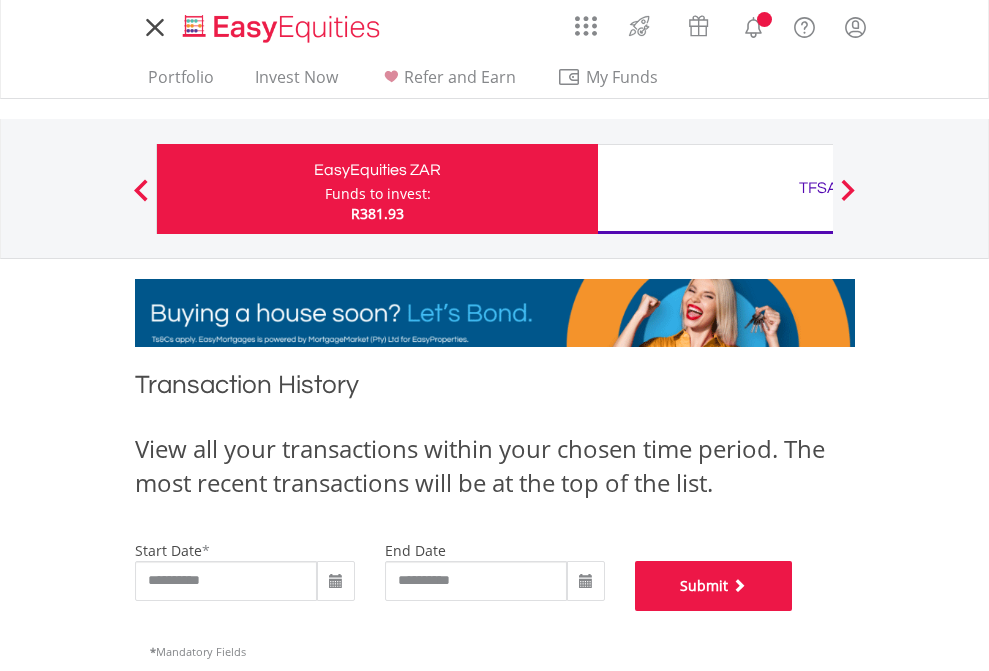 click on "Submit" at bounding box center [714, 586] 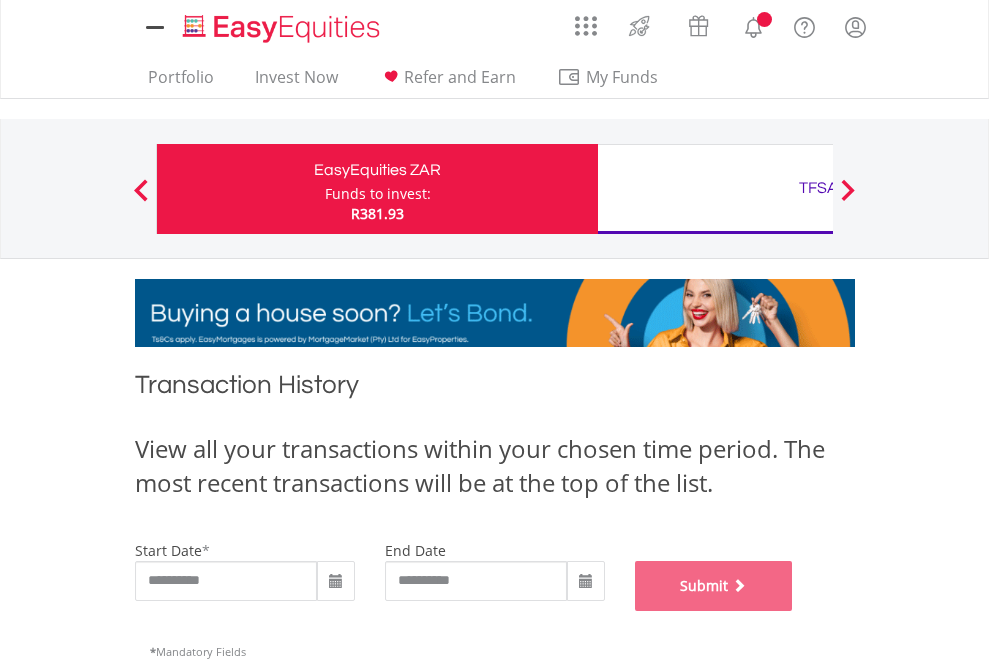 scroll, scrollTop: 811, scrollLeft: 0, axis: vertical 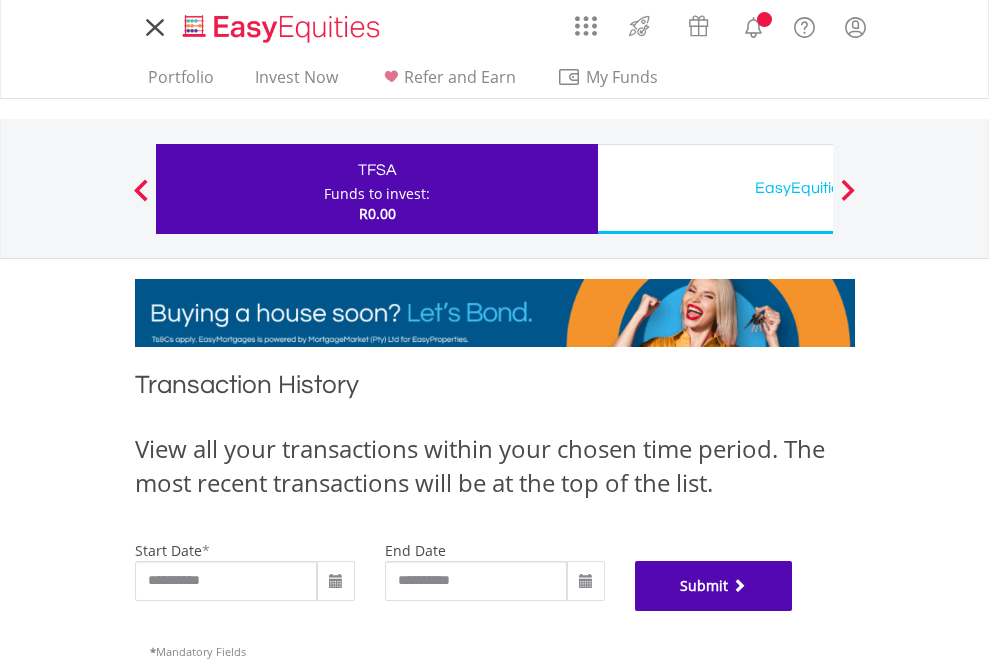 click on "Submit" at bounding box center (714, 586) 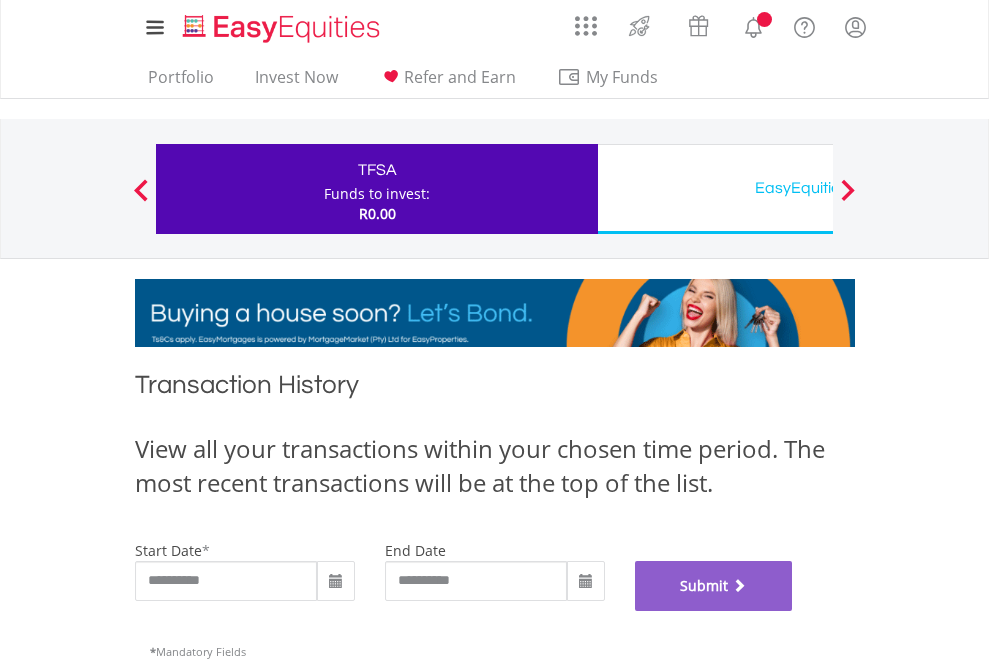scroll, scrollTop: 811, scrollLeft: 0, axis: vertical 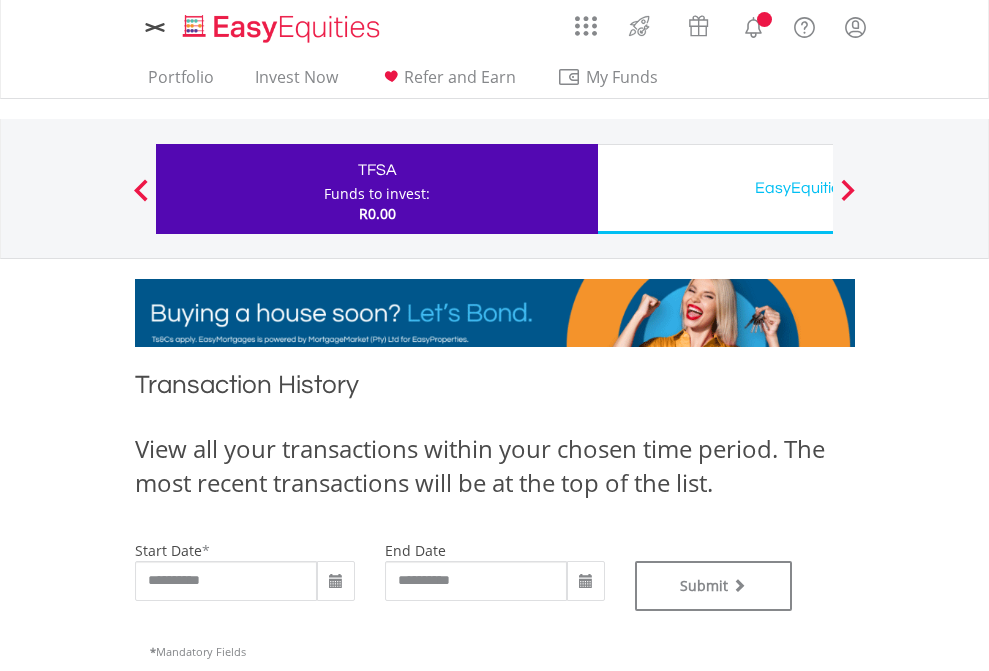 click on "EasyEquities USD" at bounding box center (818, 188) 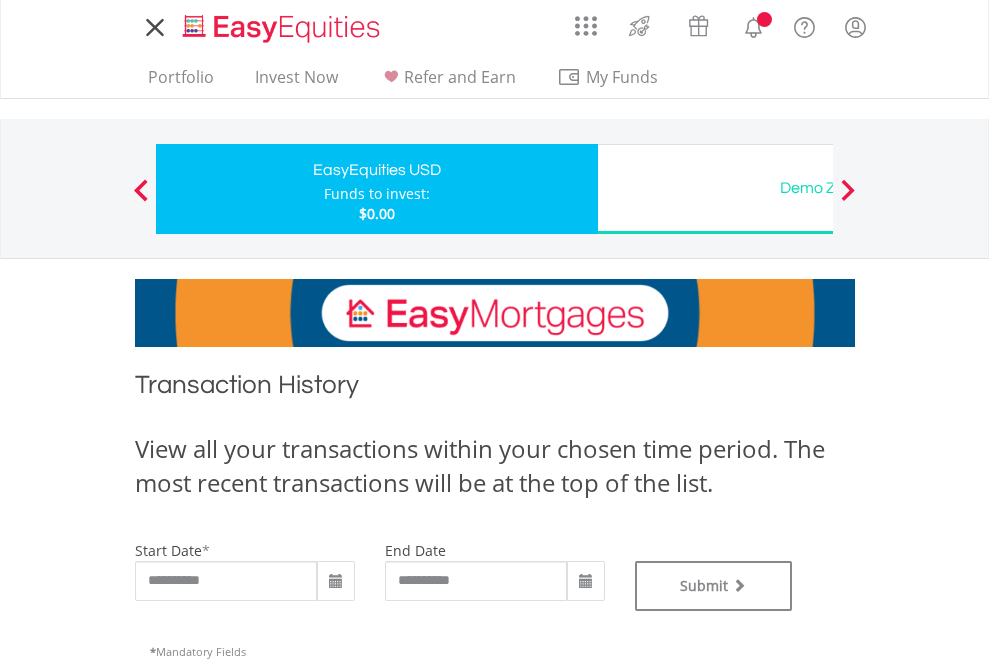 scroll, scrollTop: 0, scrollLeft: 0, axis: both 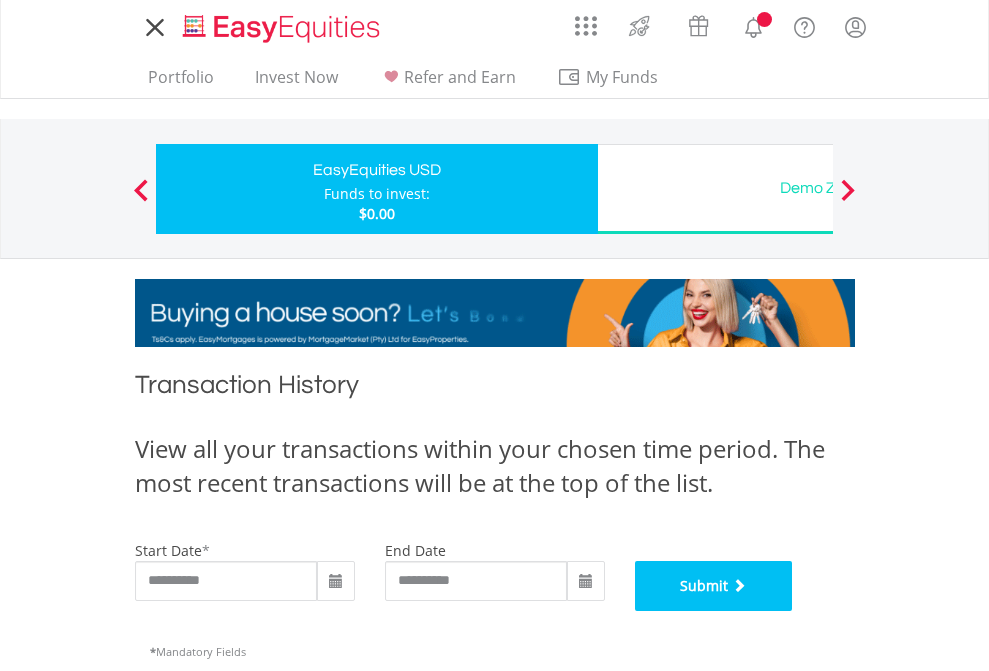 click on "Submit" at bounding box center [714, 586] 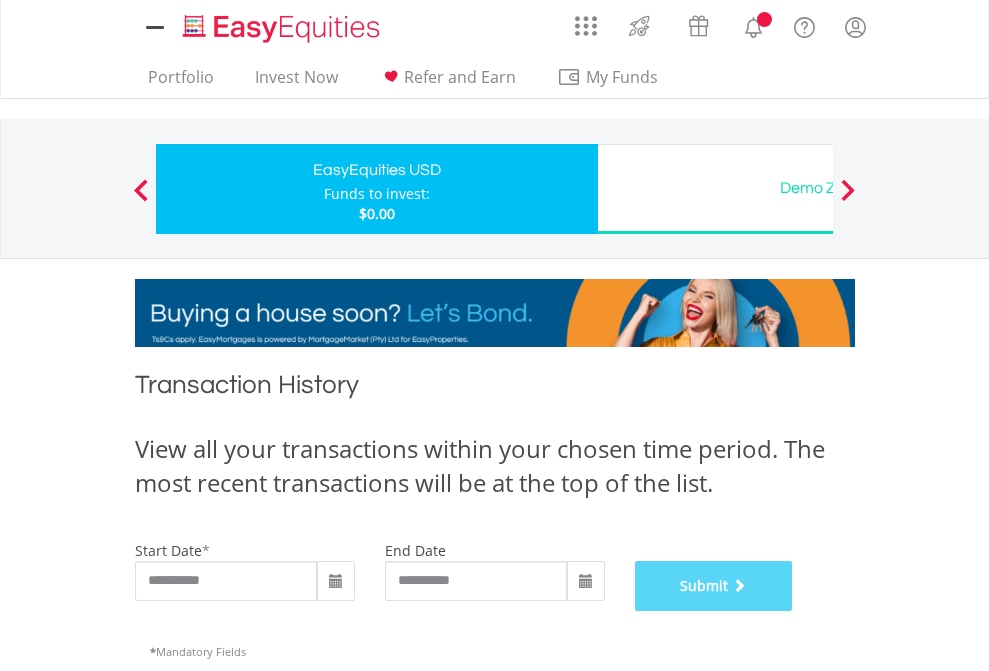 scroll, scrollTop: 811, scrollLeft: 0, axis: vertical 